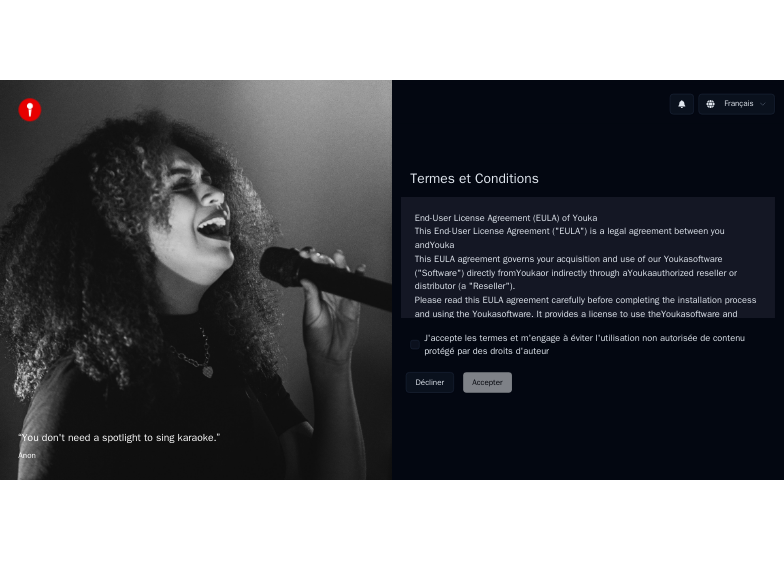 scroll, scrollTop: 0, scrollLeft: 0, axis: both 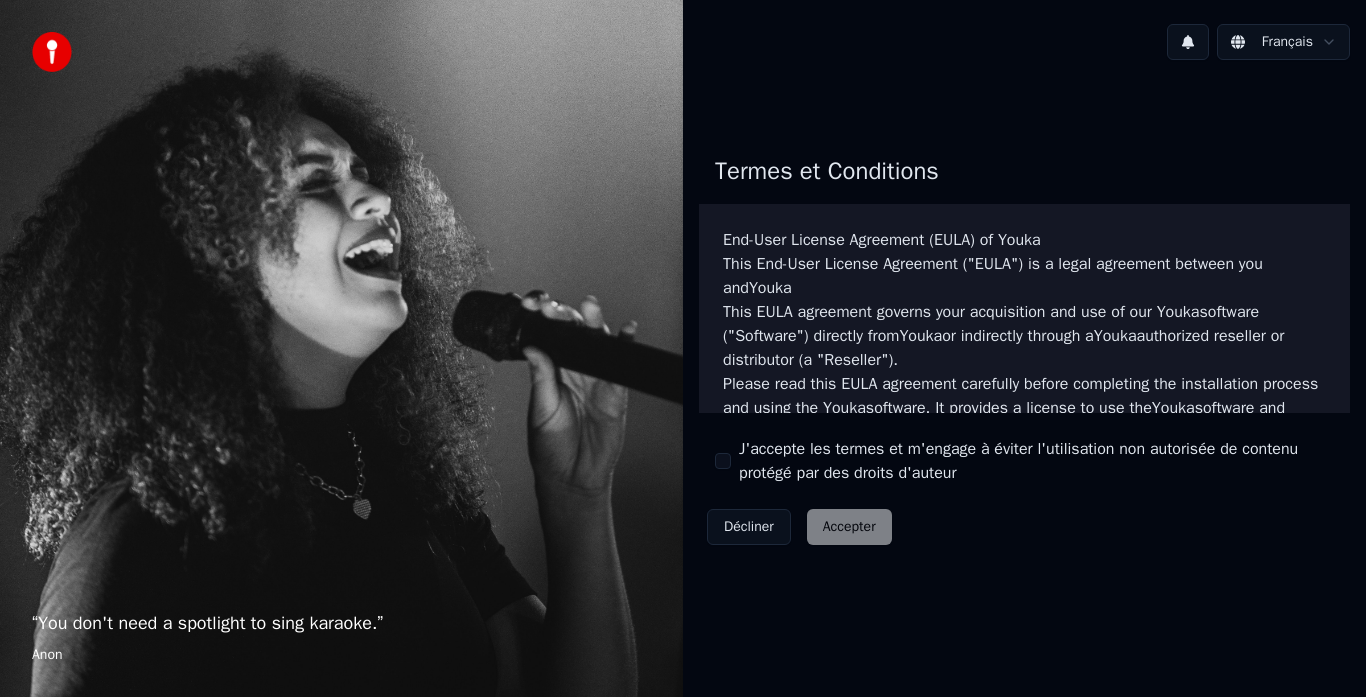 click on "J'accepte les termes et m'engage à éviter l'utilisation non autorisée de contenu protégé par des droits d'auteur" at bounding box center (723, 461) 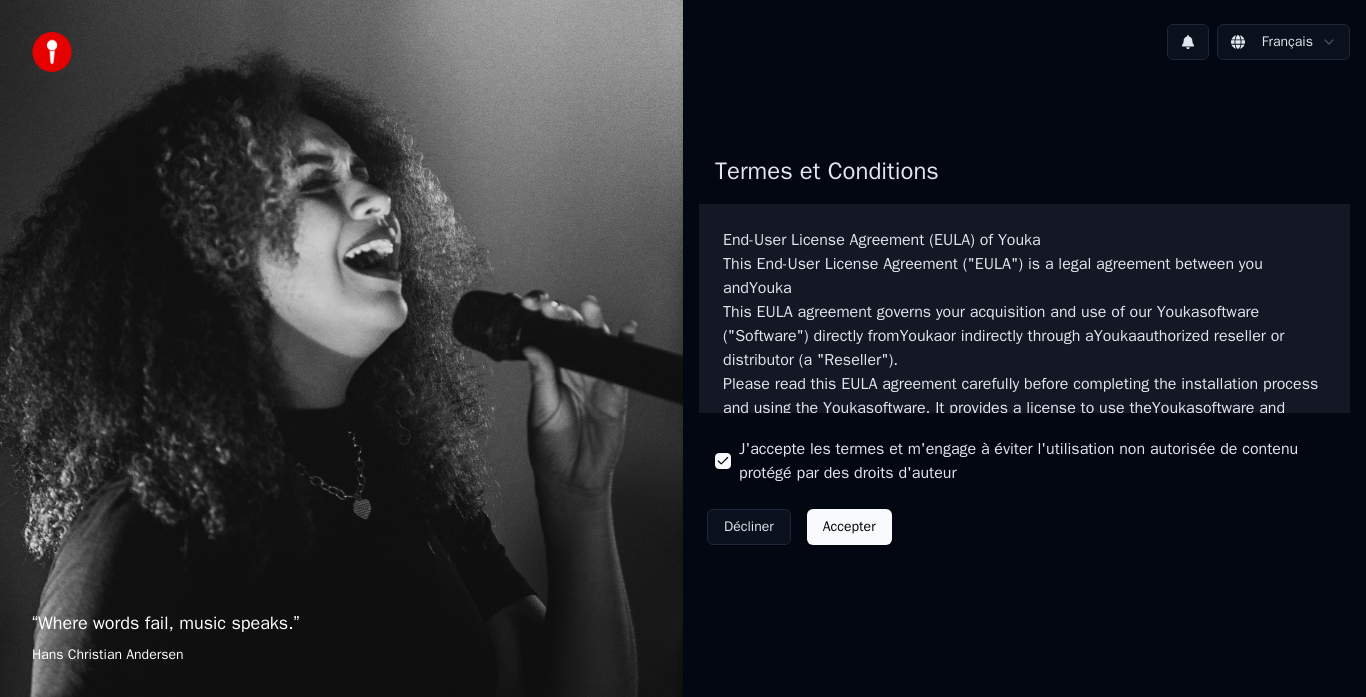 click on "Accepter" at bounding box center (849, 527) 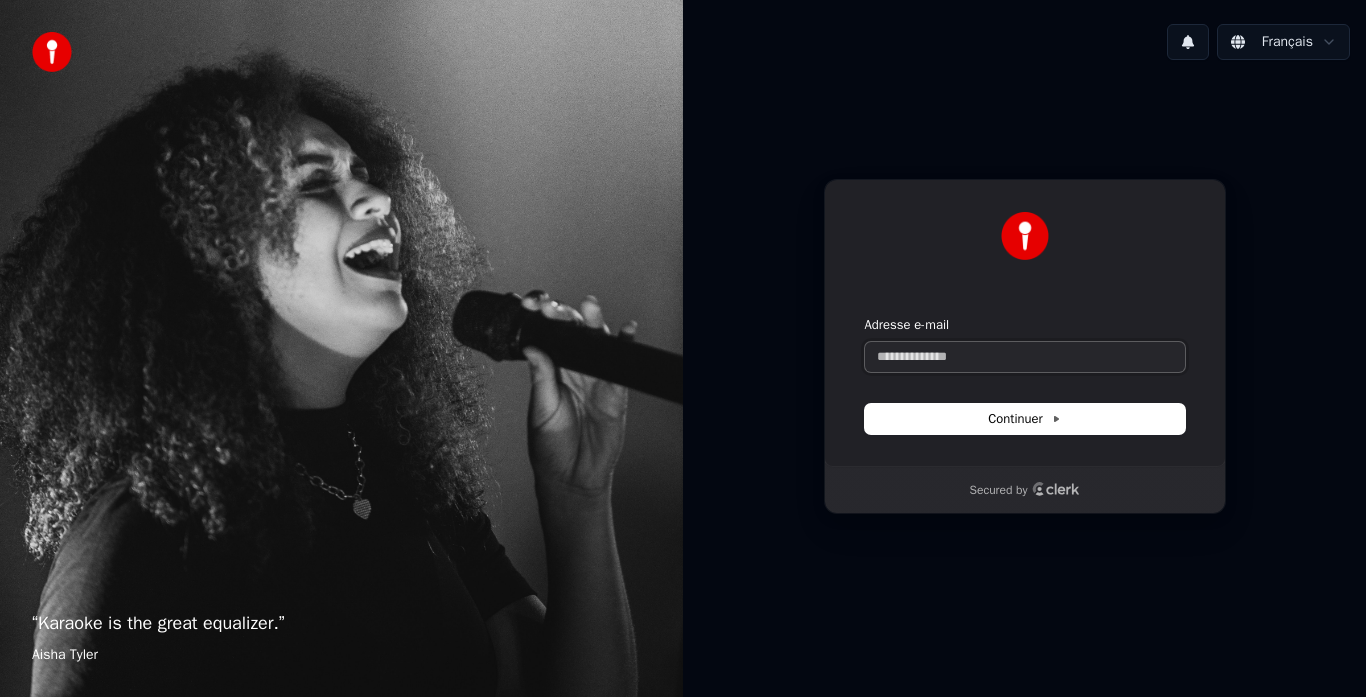 click on "Adresse e-mail" at bounding box center [1025, 357] 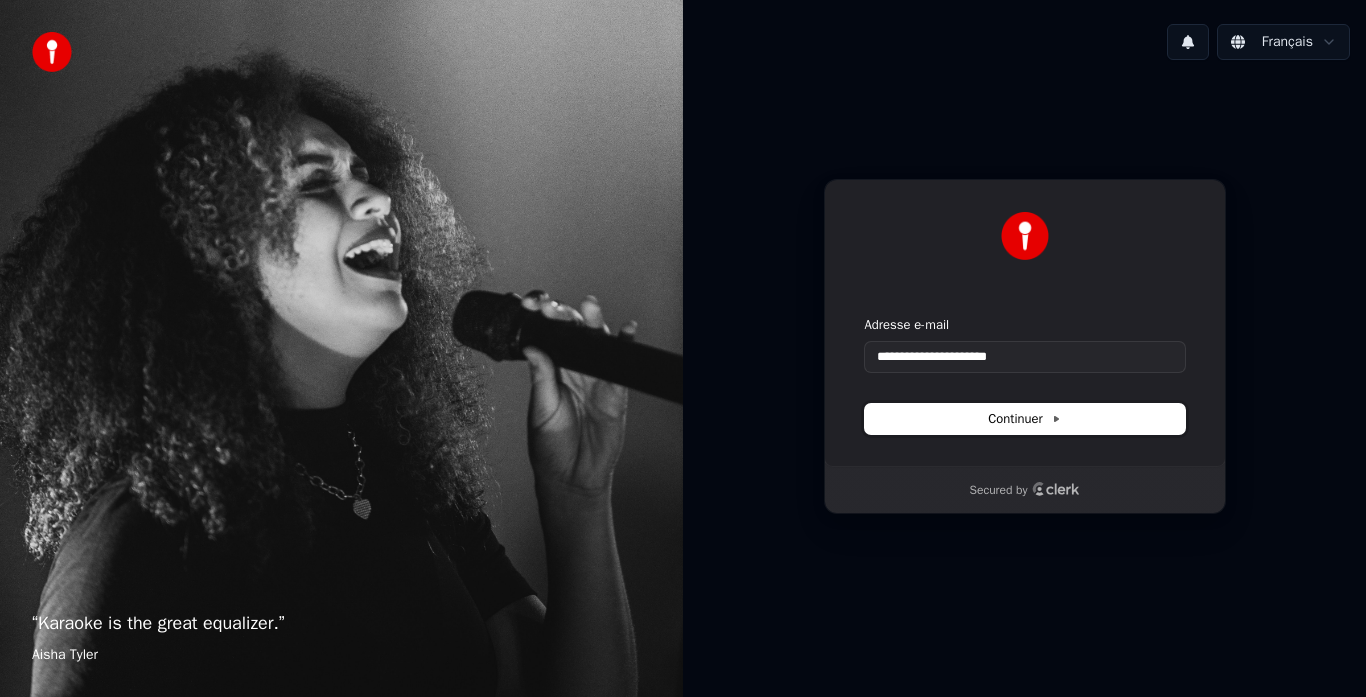 click on "Continuer" at bounding box center (1025, 419) 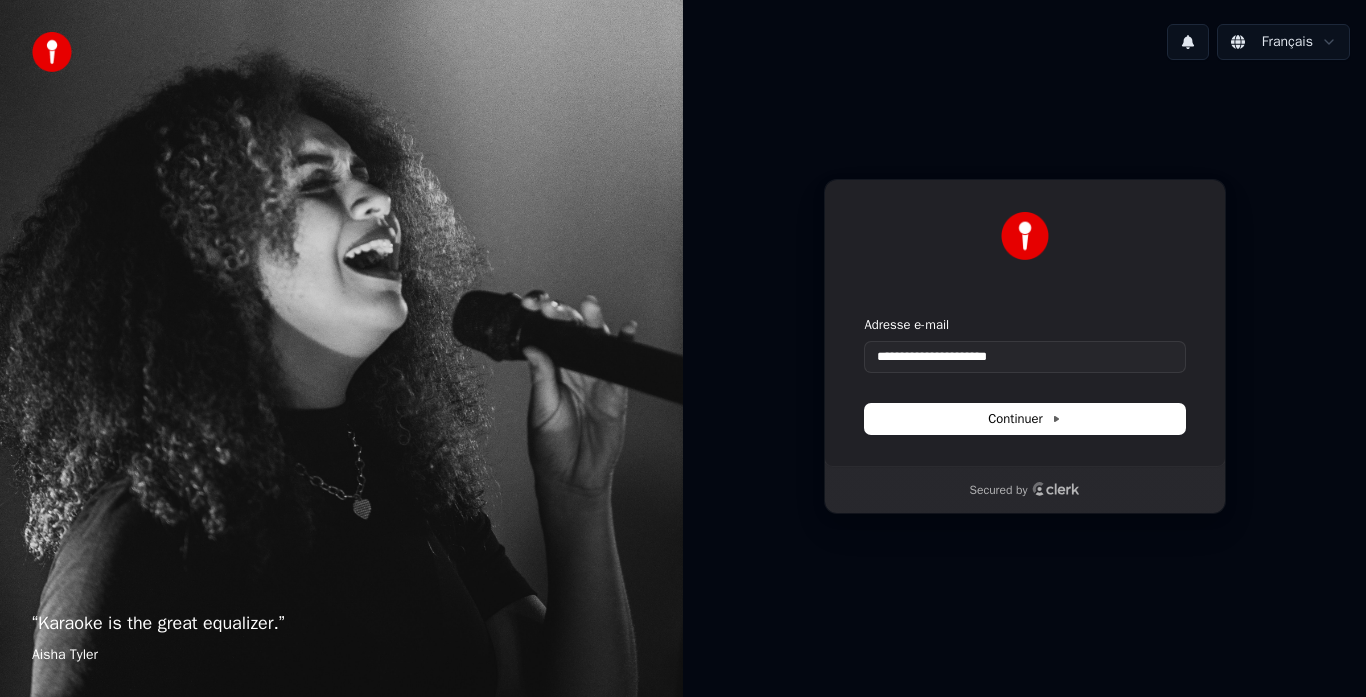 type on "**********" 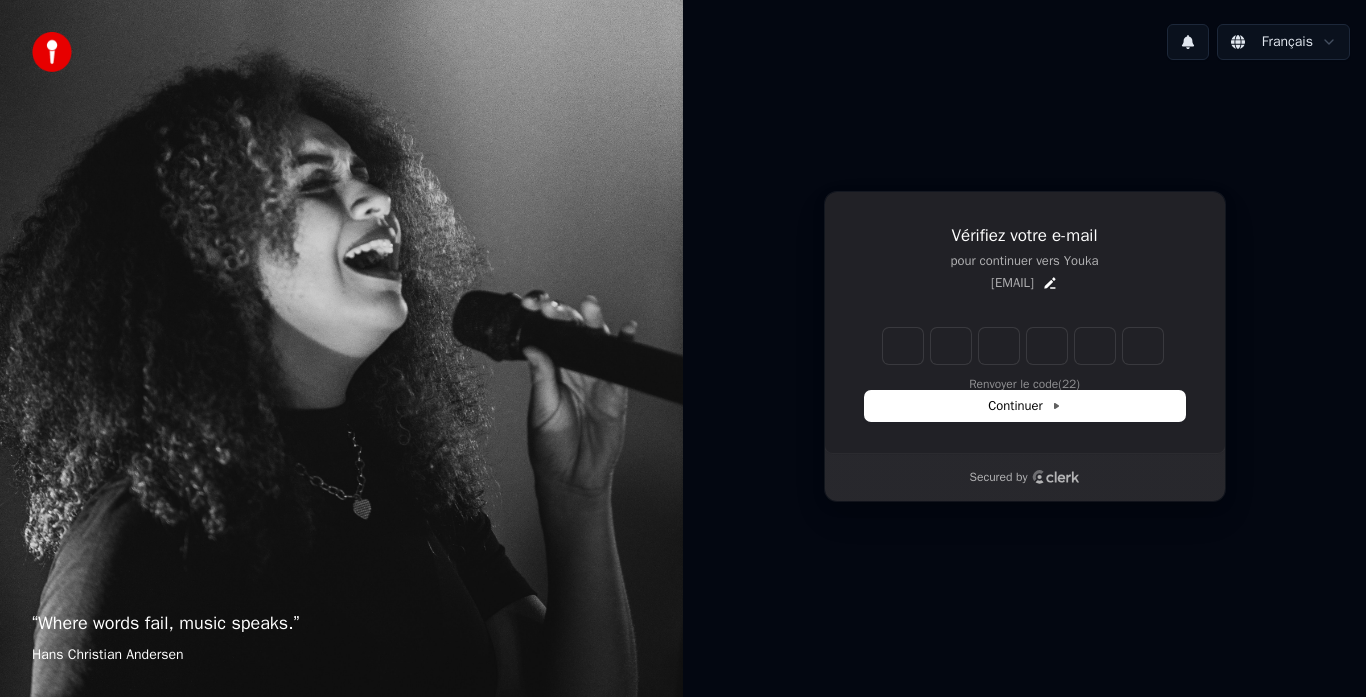 type on "*" 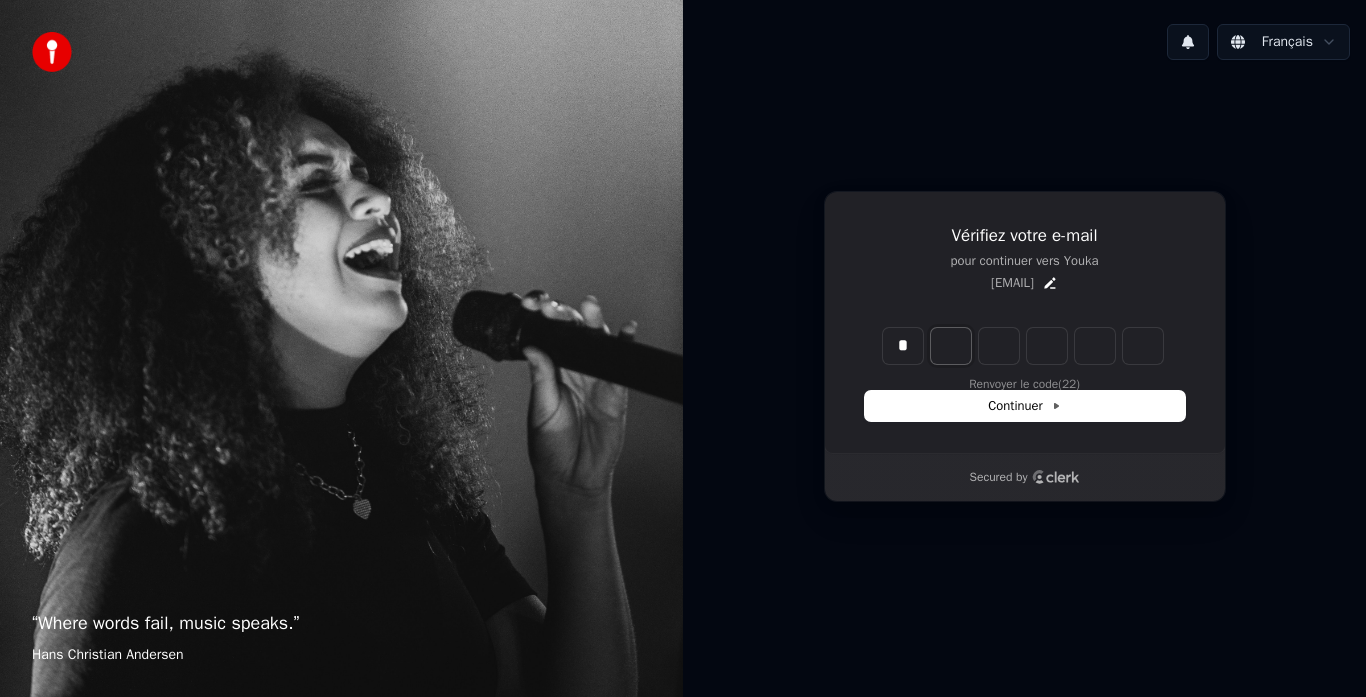type on "*" 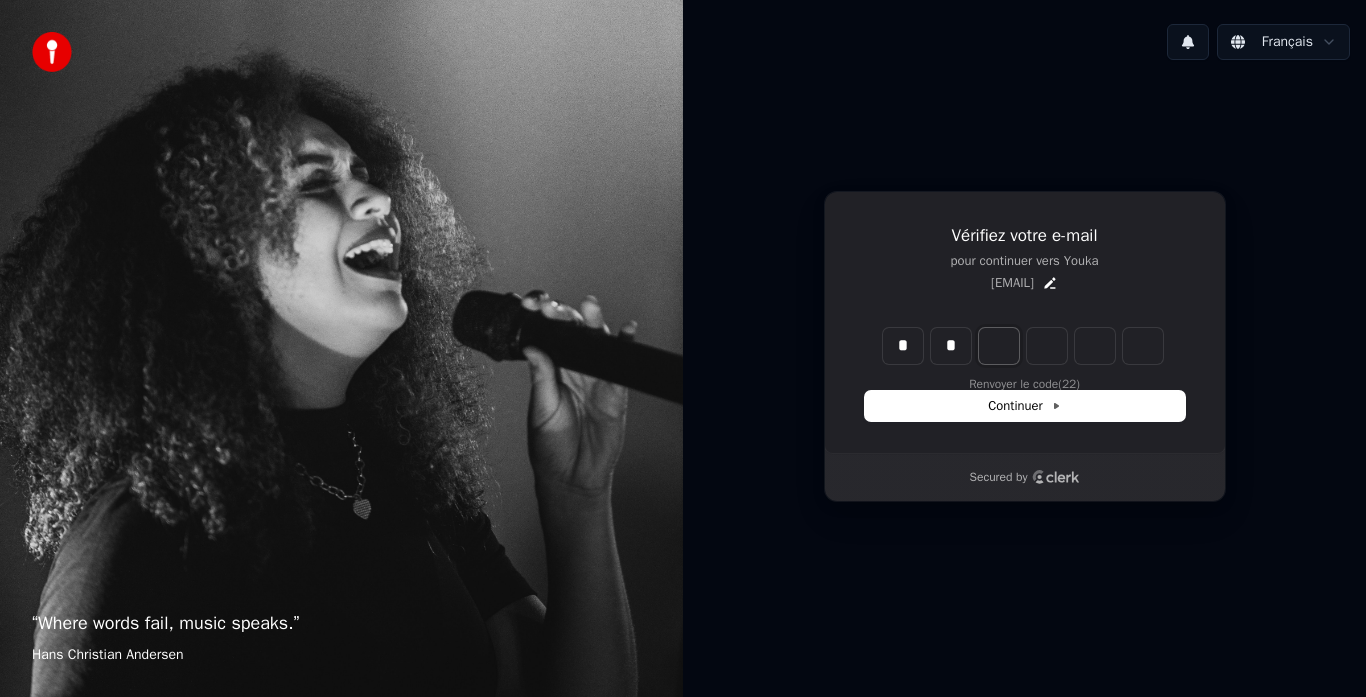 type on "**" 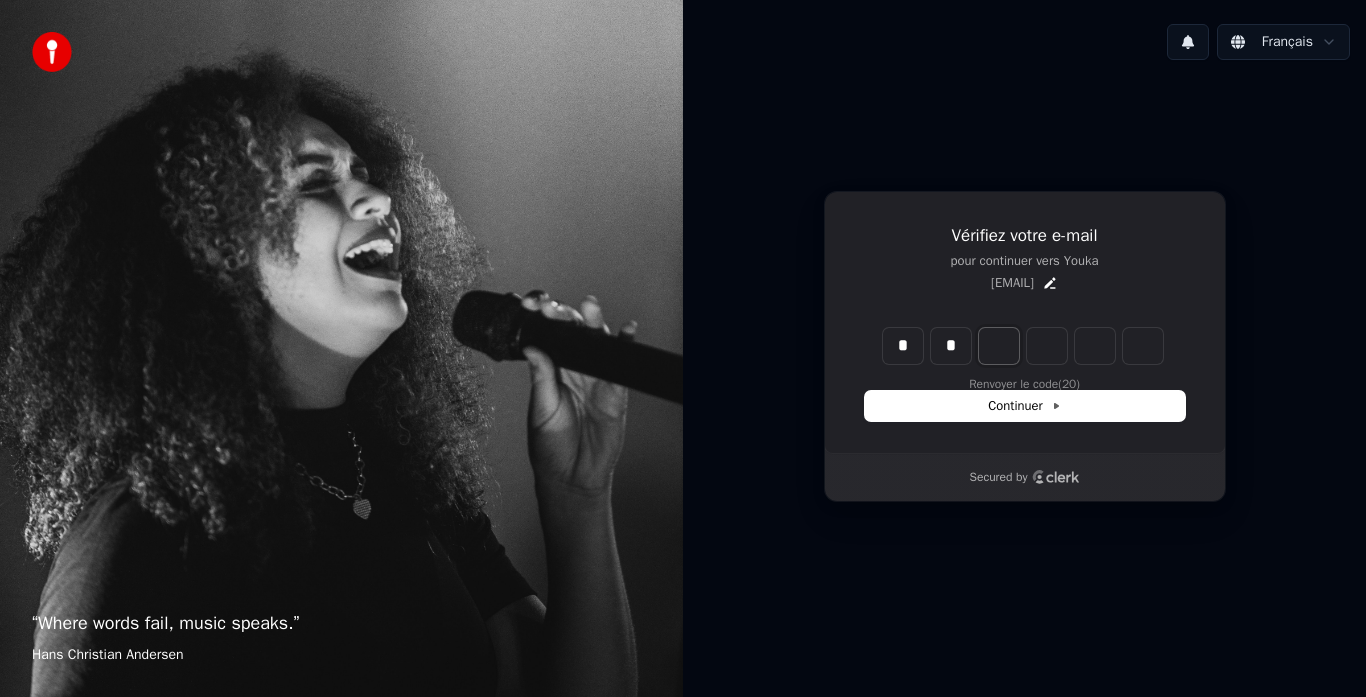 type on "*" 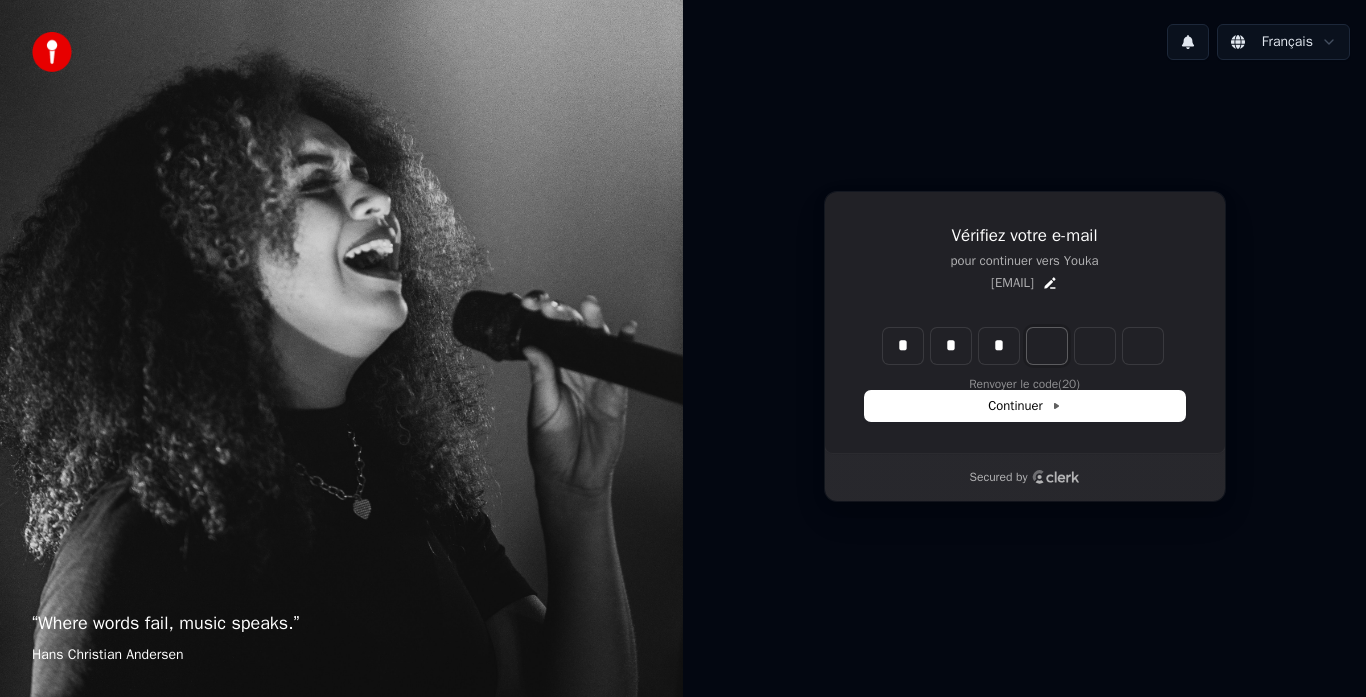 type on "***" 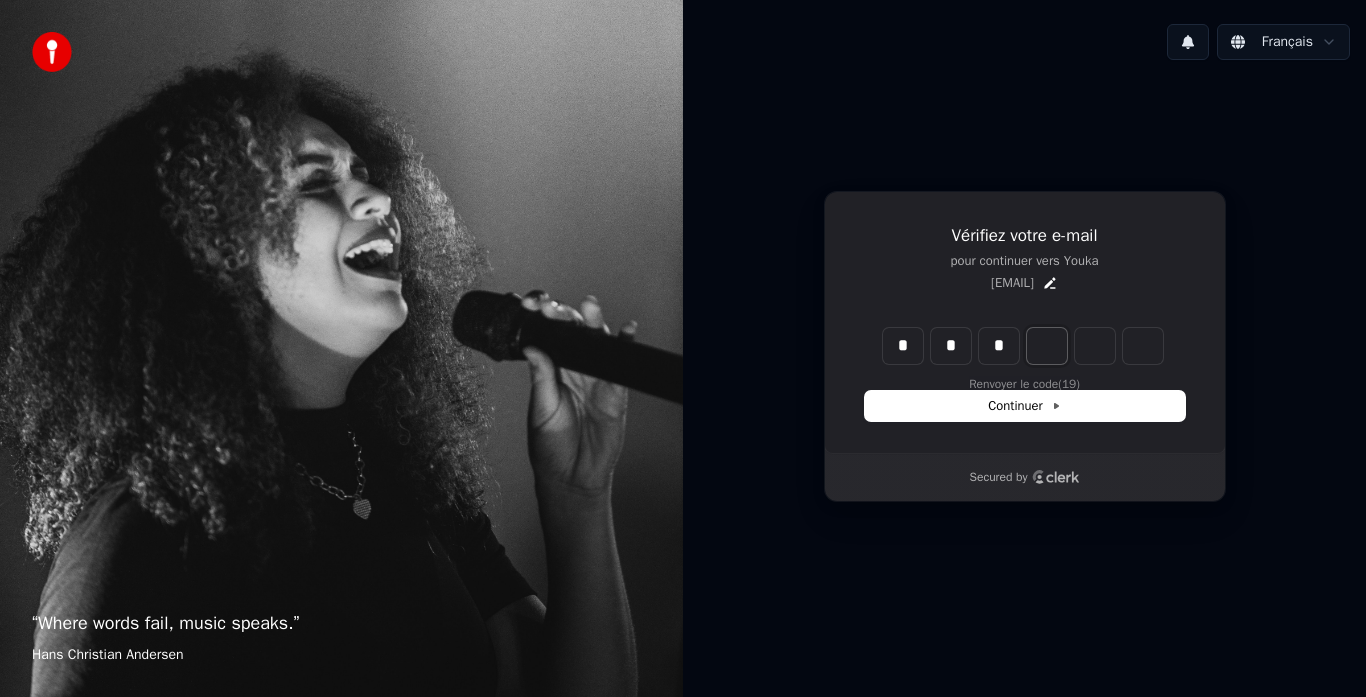 type on "*" 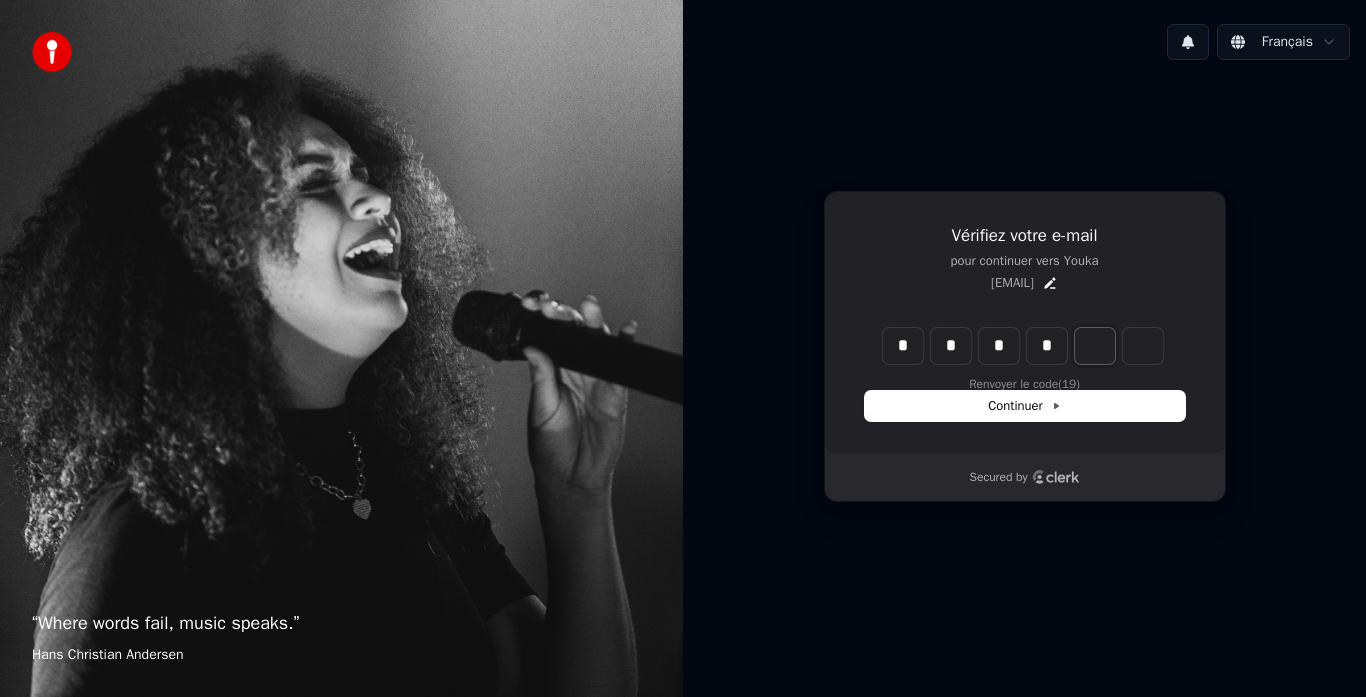 type on "****" 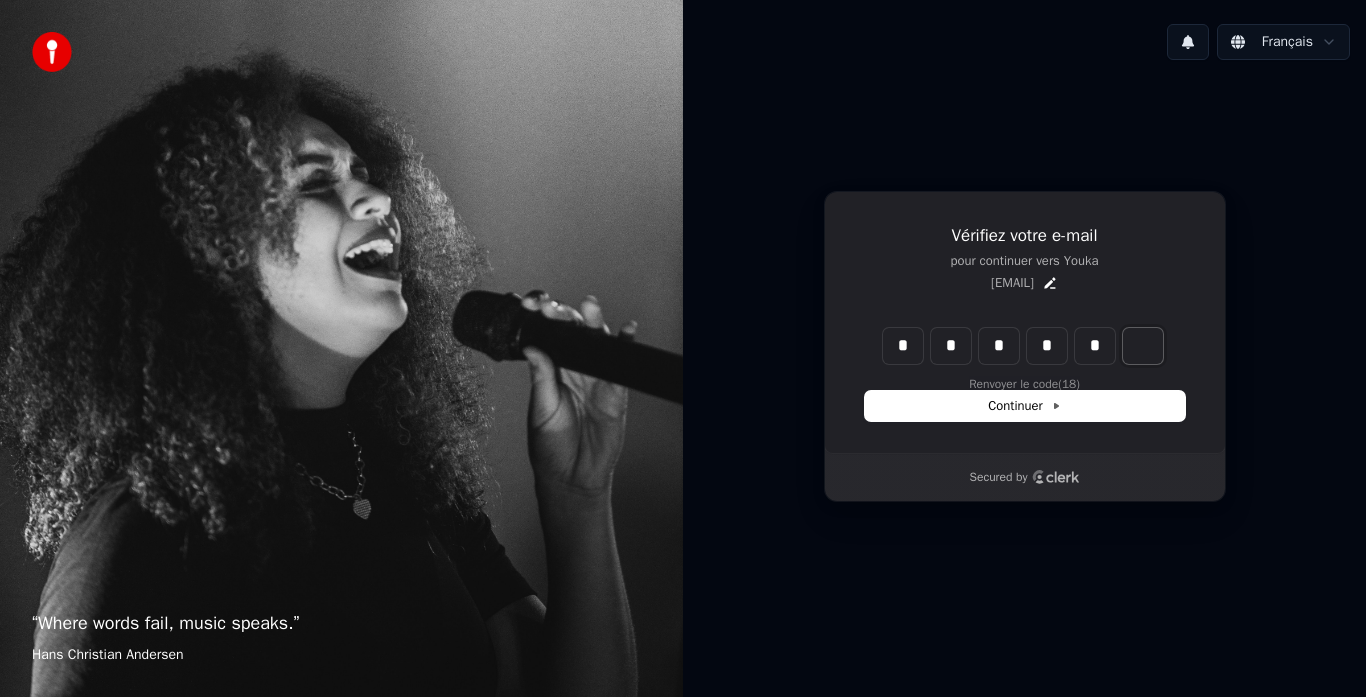 type on "******" 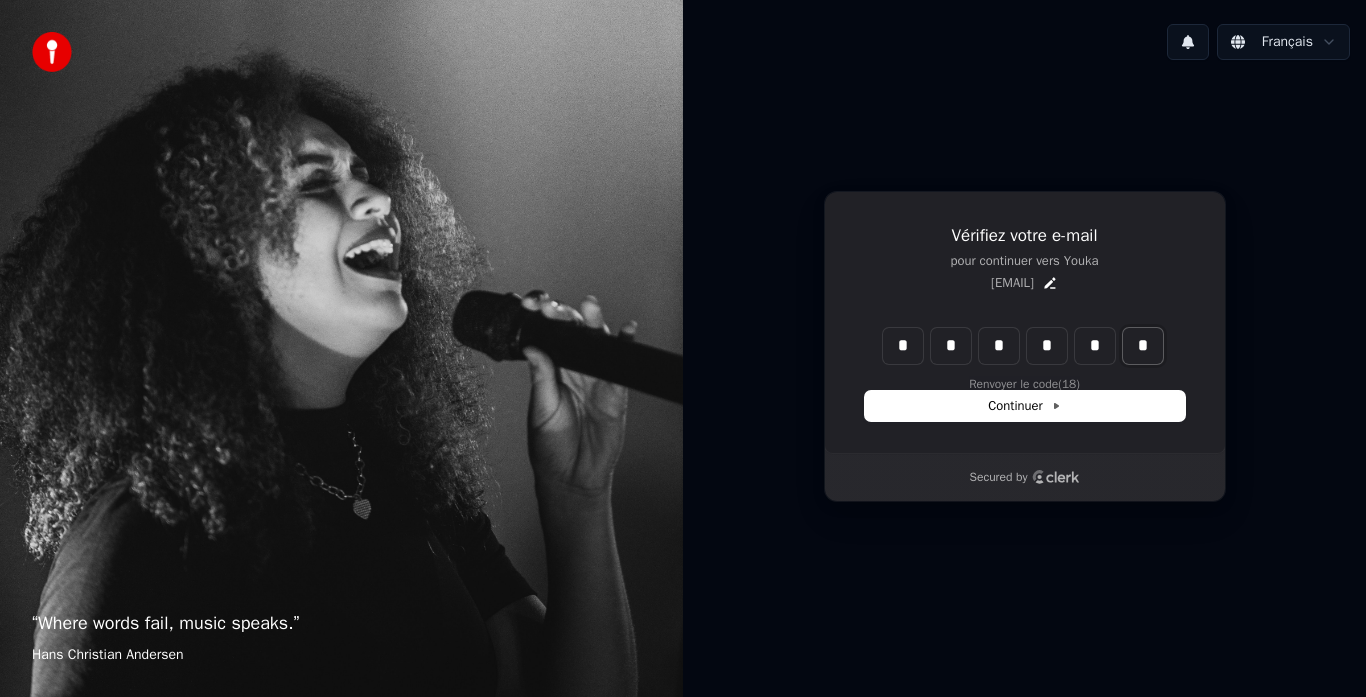 type on "*" 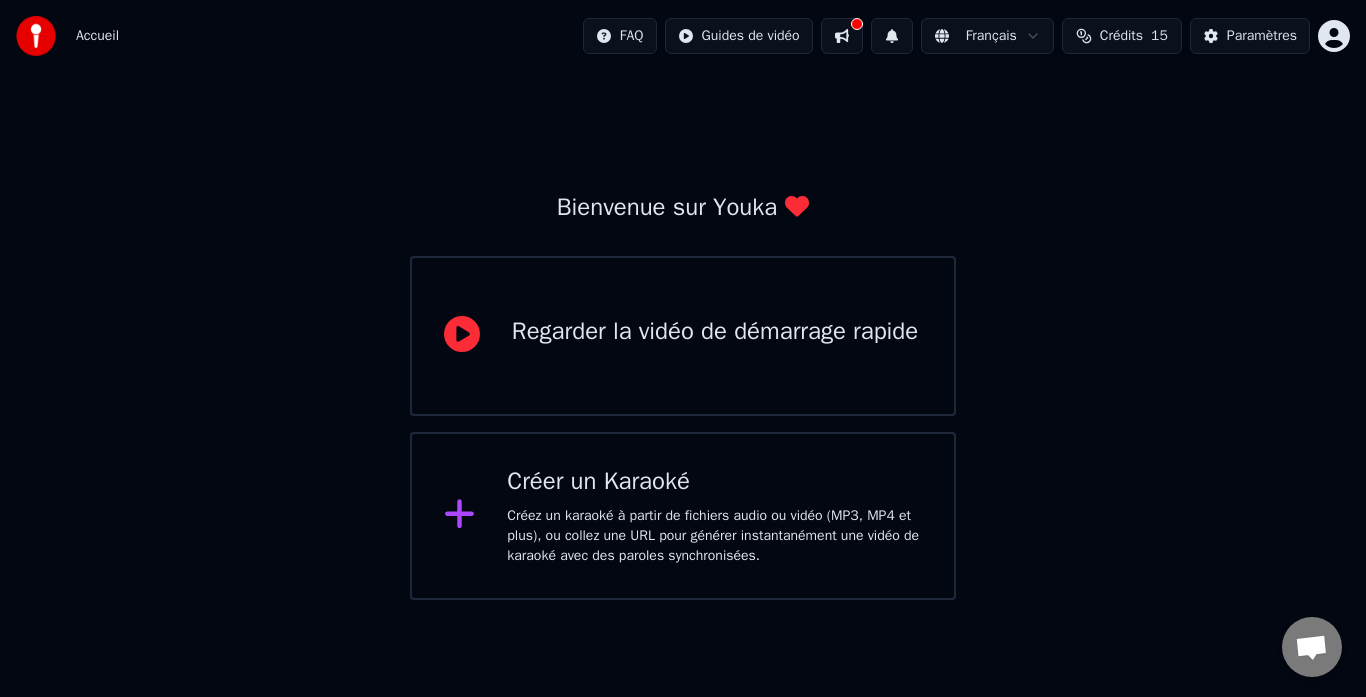 click on "Regarder la vidéo de démarrage rapide" at bounding box center (715, 332) 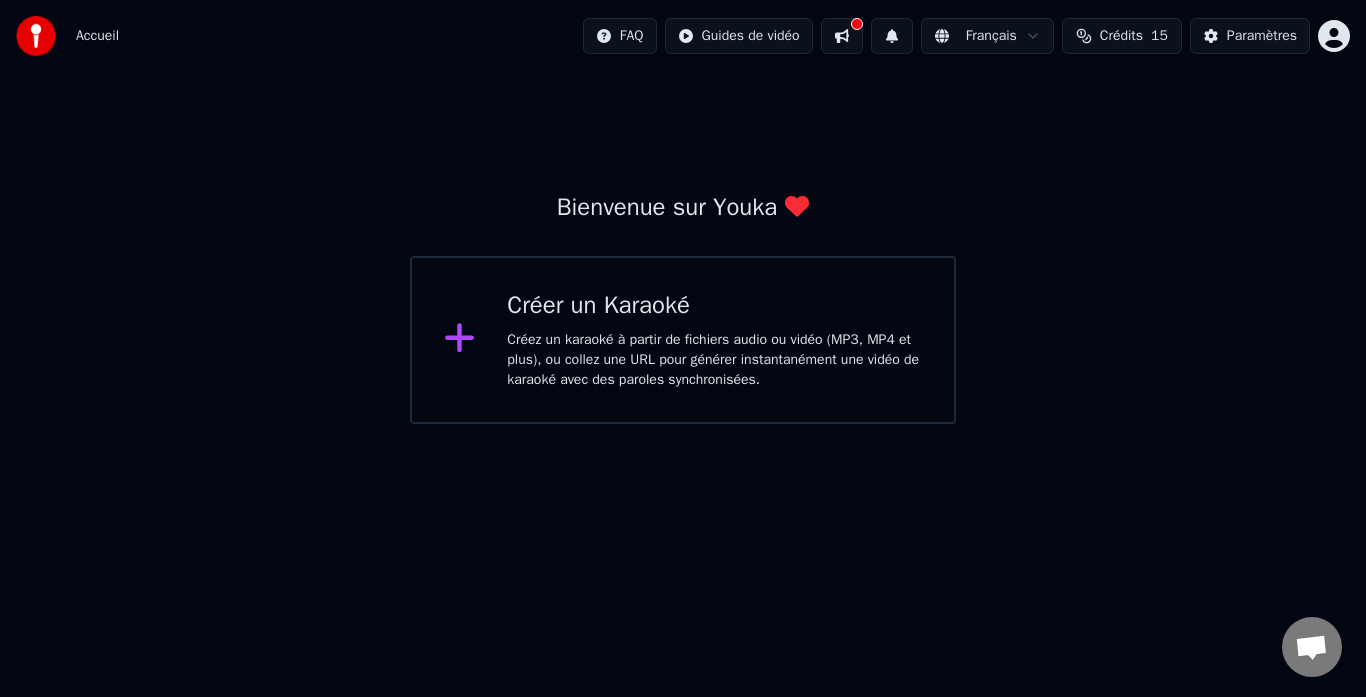 click on "Créez un karaoké à partir de fichiers audio ou vidéo (MP3, MP4 et plus), ou collez une URL pour générer instantanément une vidéo de karaoké avec des paroles synchronisées." at bounding box center [714, 360] 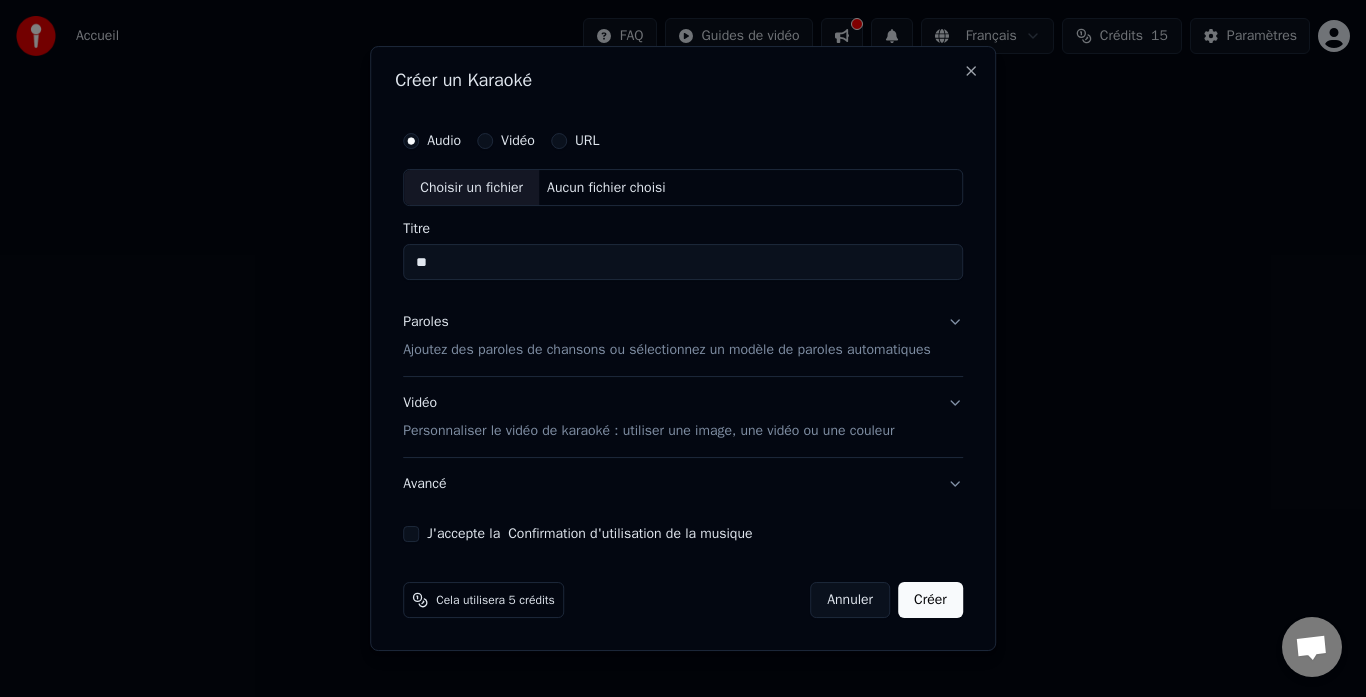 type on "*" 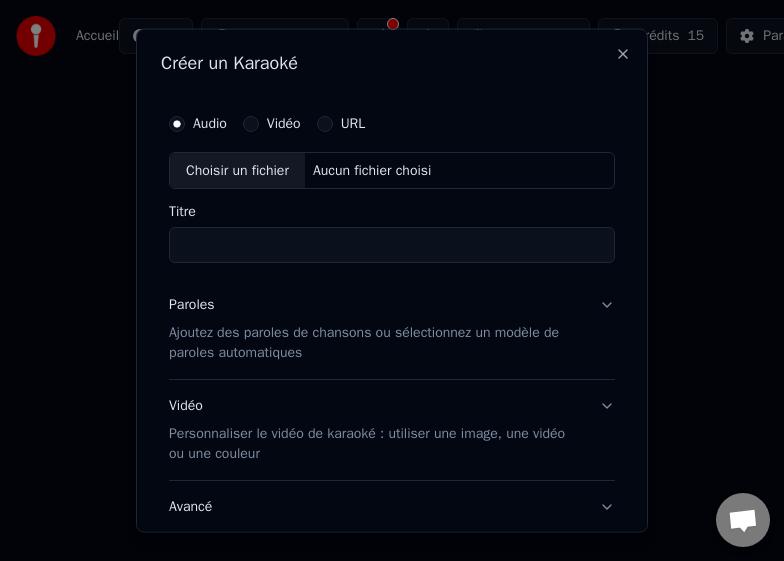 click on "Titre" at bounding box center [392, 245] 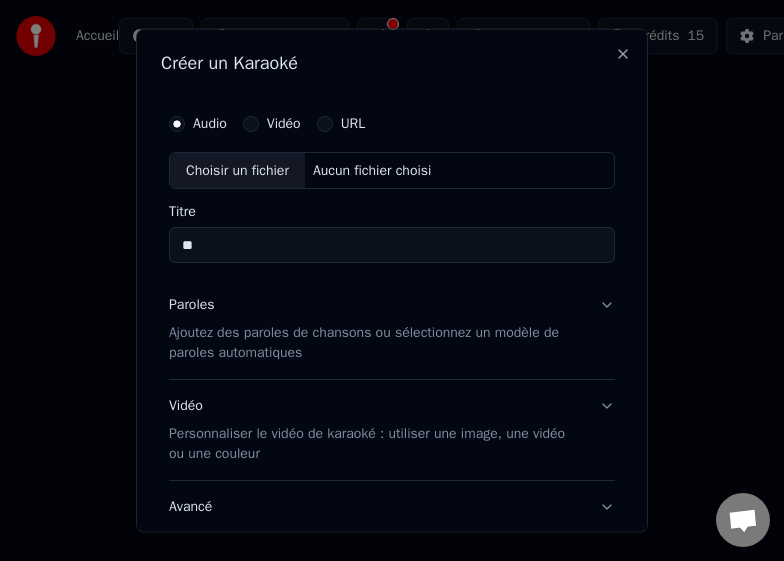 type on "*" 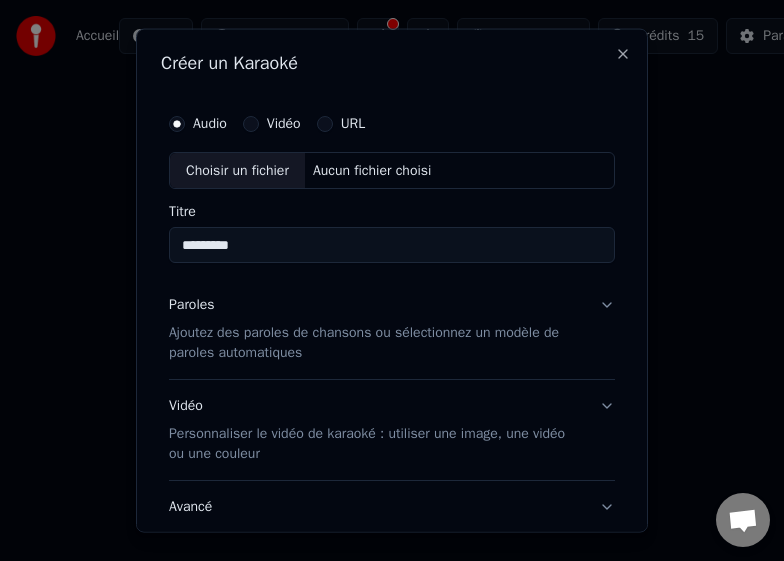 type on "*********" 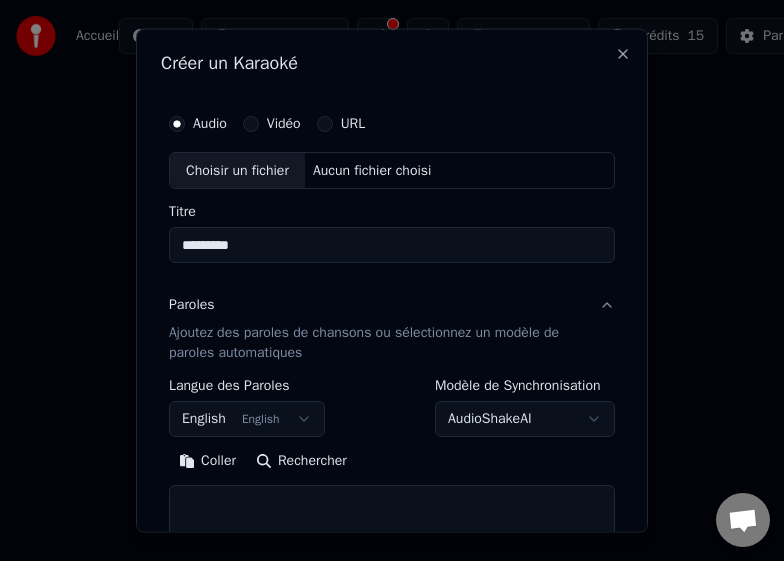 click on "English English" at bounding box center [247, 419] 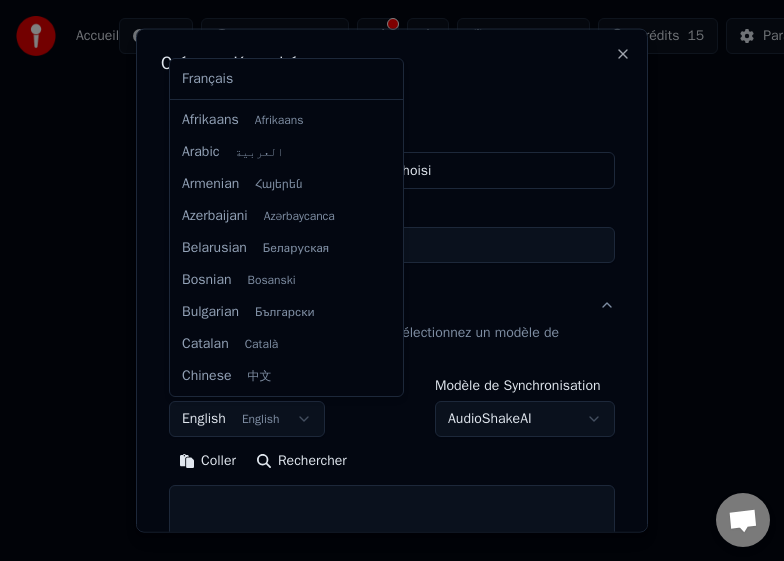 scroll, scrollTop: 160, scrollLeft: 0, axis: vertical 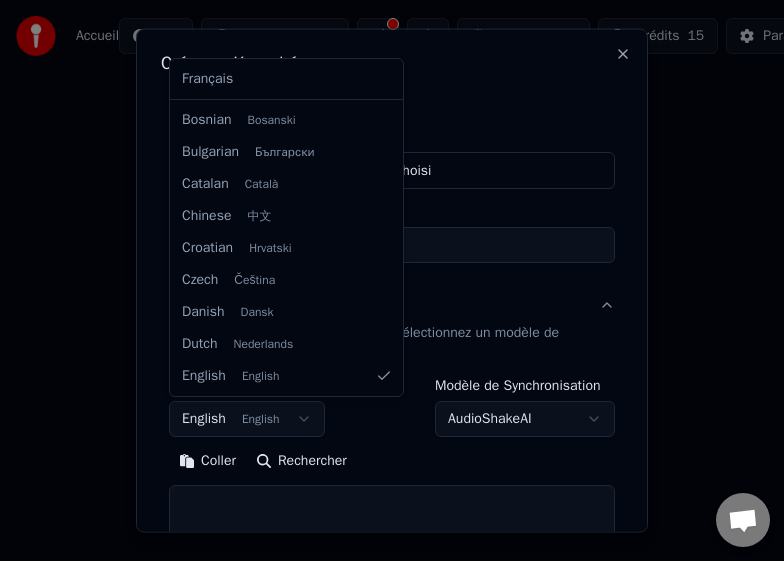 click on "Français Afrikaans Afrikaans Arabic العربية Armenian Հայերեն Azerbaijani Azərbaycanca Belarusian Беларуская Bosnian Bosanski Bulgarian Български Catalan Català Chinese 中文 Croatian Hrvatski Czech Čeština Danish Dansk Dutch Nederlands English English Estonian Eesti Filipino Filipino Finnish Suomi Galician Galego German Deutsch Greek Ελληνικά Hebrew עברית Hindi हिन्दी Hungarian Magyar Icelandic Íslenska Indonesian Bahasa Indonesia Italian Italiano Japanese 日本語 Kannada ಕನ್ನಡ Kazakh Қазақша Korean 한국어 Kurdish Kurmanji Latvian Latviešu Lithuanian Lietuvių Macedonian Македонски Maori Māori Malay Bahasa Melayu Marathi मराठी Nepali नेपाली Norwegian Norsk Persian فارسی Polish Polski Portuguese Português Romanian Română Russian Русский Serbian Српски Slovak Slovenčina Slovenian Slovenščina Spanish Español Swahili Kiswahili Swedish Svenska Tamil தமிழ் Thai" at bounding box center [286, 227] 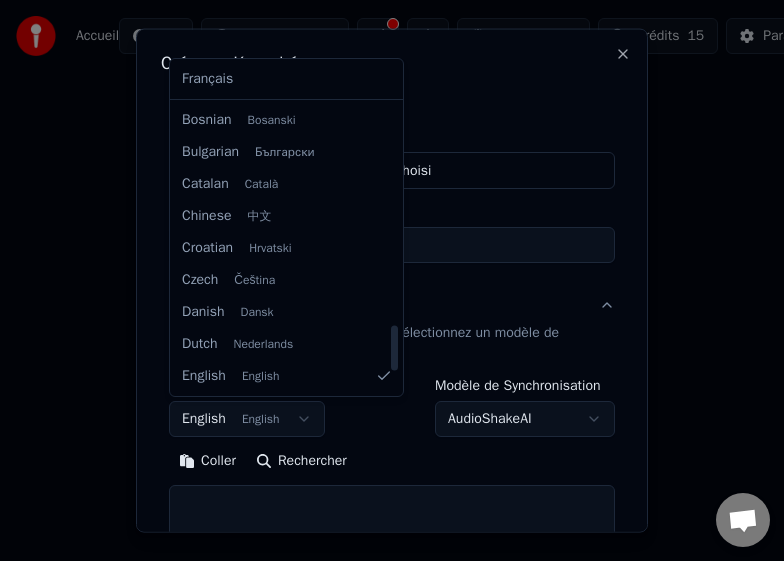 scroll, scrollTop: 1405, scrollLeft: 0, axis: vertical 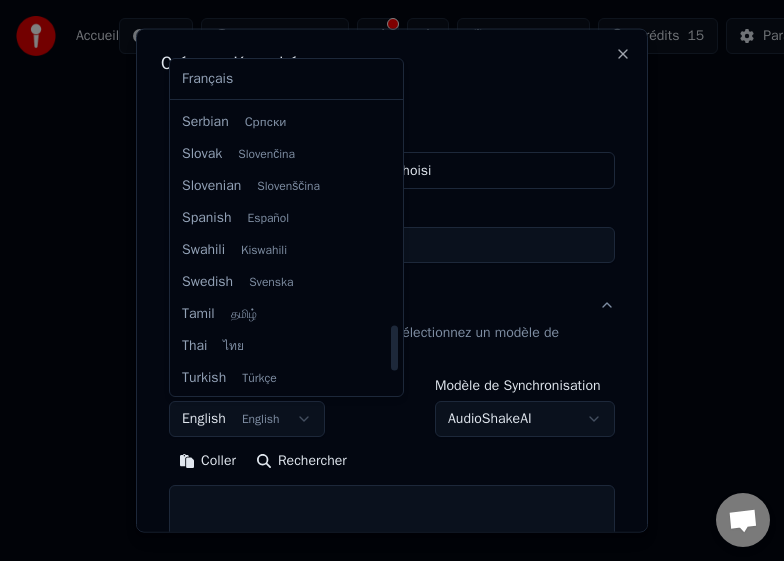 click at bounding box center [394, 248] 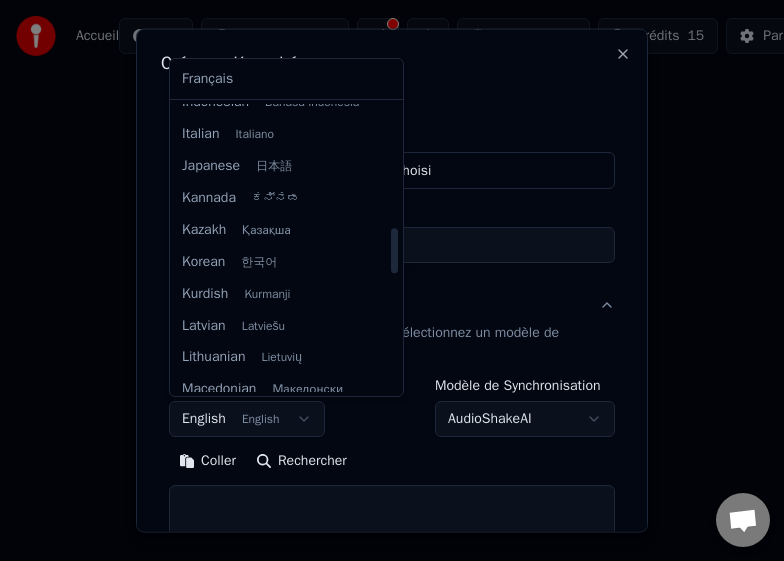 click at bounding box center (394, 248) 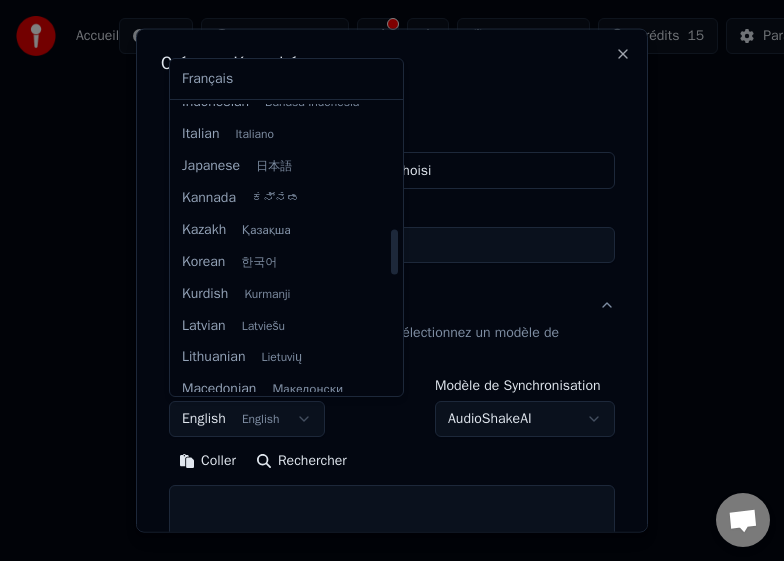scroll, scrollTop: 793, scrollLeft: 0, axis: vertical 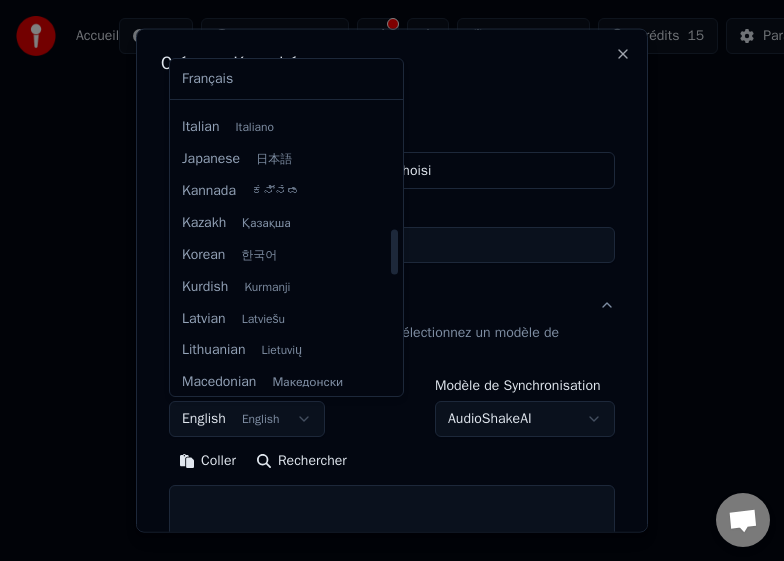 click at bounding box center (394, 248) 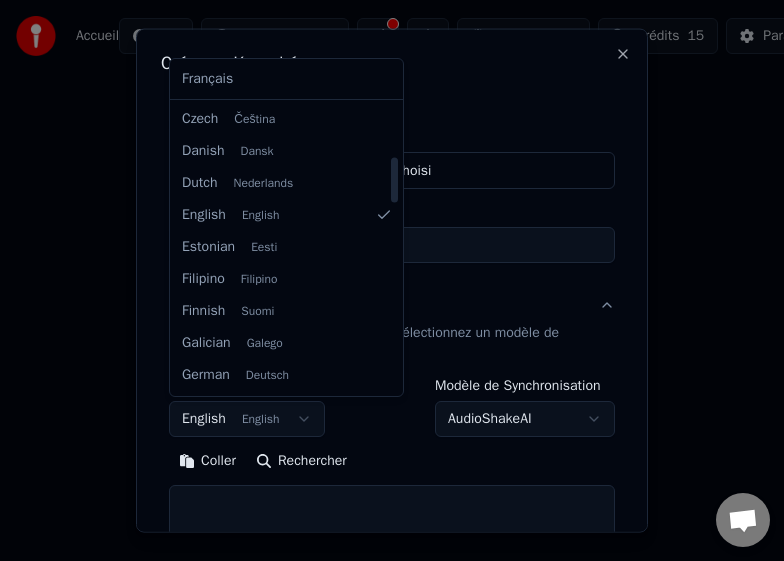 scroll, scrollTop: 334, scrollLeft: 0, axis: vertical 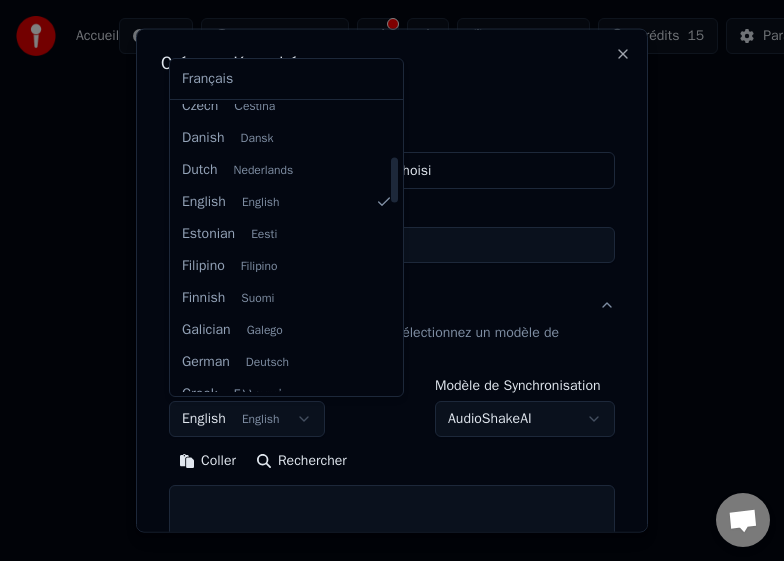 drag, startPoint x: 393, startPoint y: 249, endPoint x: 385, endPoint y: 177, distance: 72.443085 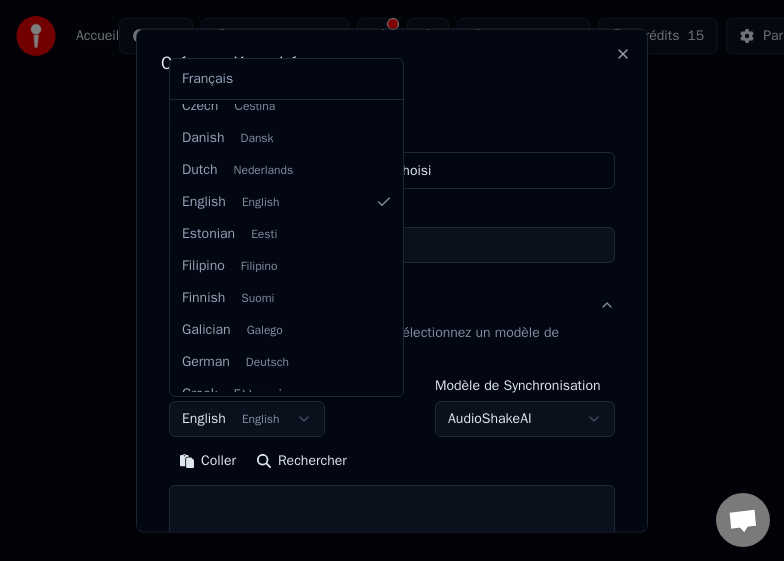select on "**" 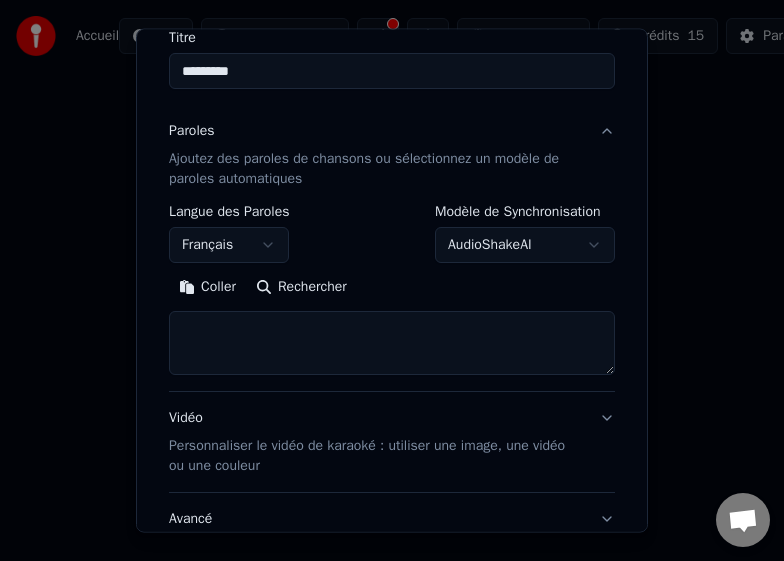 scroll, scrollTop: 200, scrollLeft: 0, axis: vertical 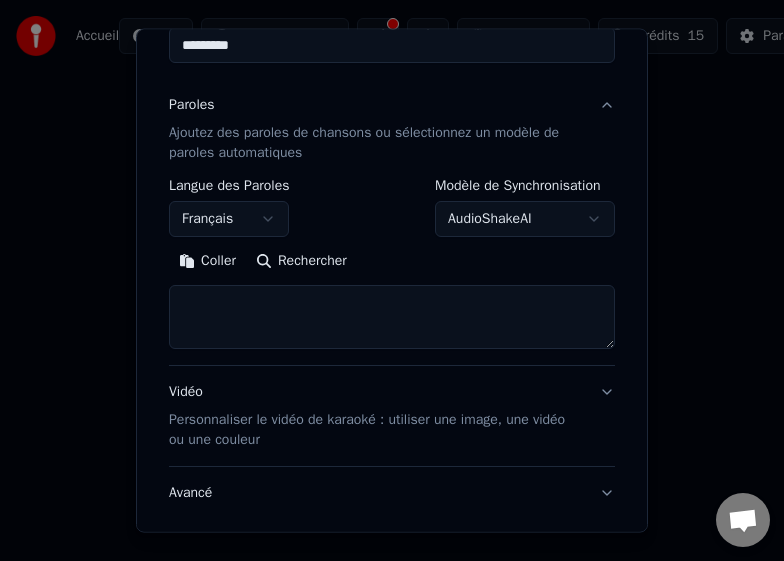 click at bounding box center (392, 317) 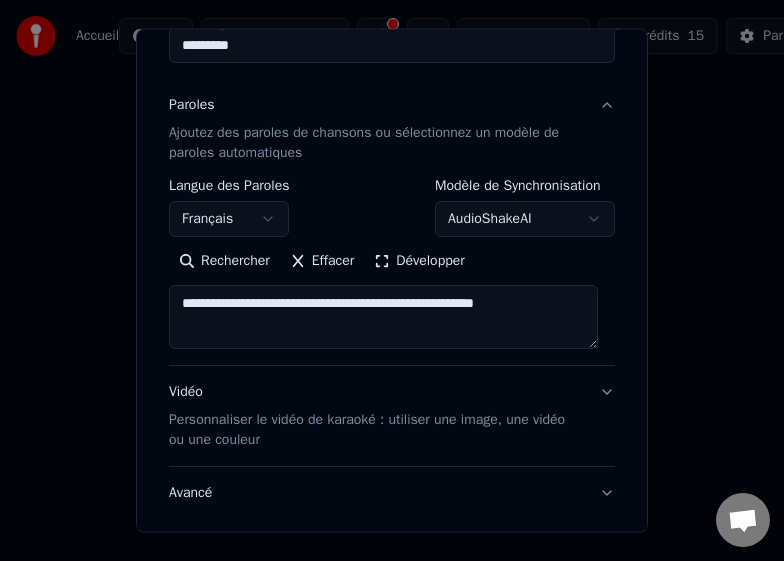 click on "Personnaliser le vidéo de karaoké : utiliser une image, une vidéo ou une couleur" at bounding box center (376, 430) 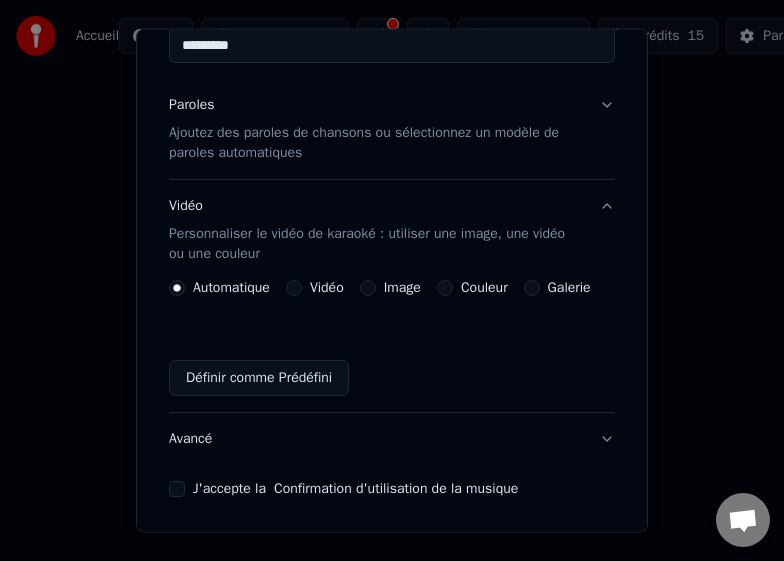 click on "Galerie" at bounding box center (532, 288) 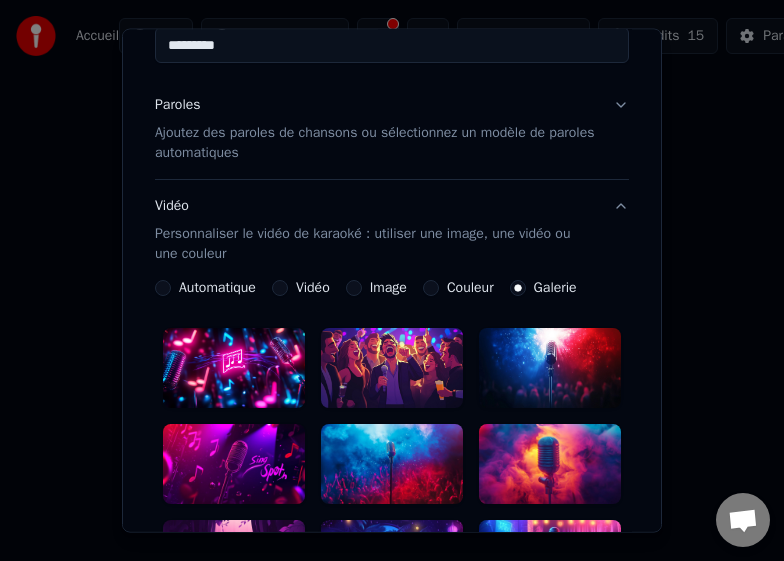 click on "Automatique" at bounding box center [163, 288] 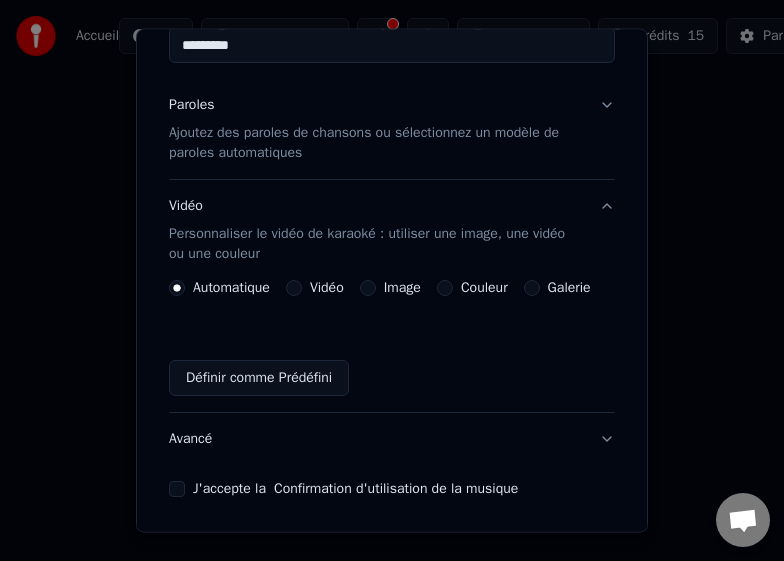 click on "Créer un Karaoké Audio Vidéo URL Choisir un fichier Aucun fichier choisi Titre ********* Paroles Ajoutez des paroles de chansons ou sélectionnez un modèle de paroles automatiques Vidéo Personnaliser le vidéo de karaoké : utiliser une image, une vidéo ou une couleur Automatique Vidéo Image Couleur Galerie Définir comme Prédéfini Avancé J'accepte la   Confirmation d'utilisation de la musique Cela utilisera 5 crédits Annuler Créer Close" at bounding box center [392, 280] 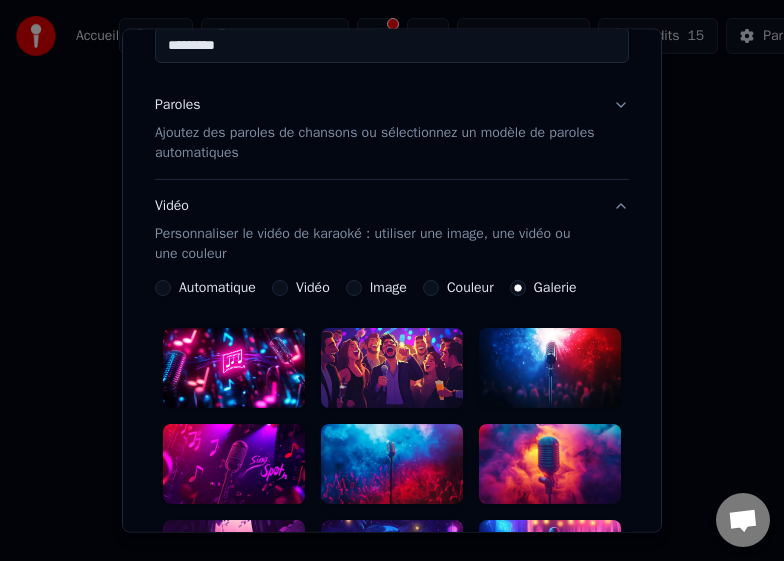 click on "**********" at bounding box center (392, 553) 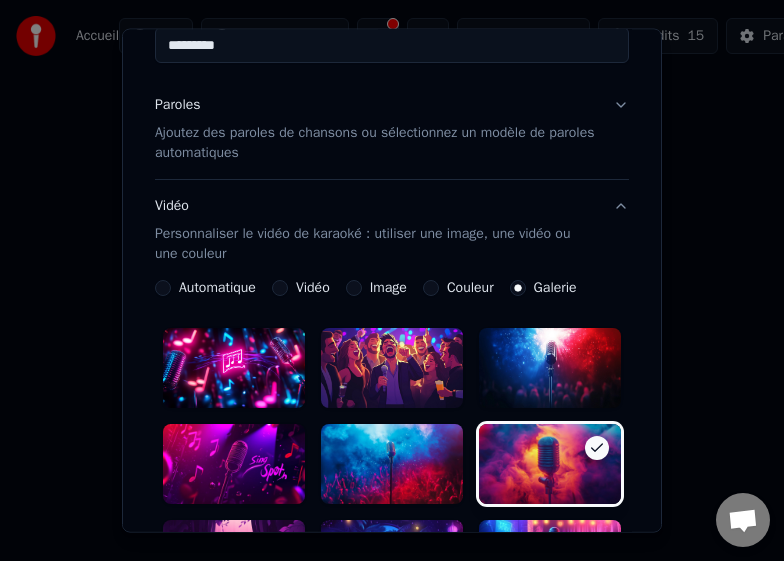 scroll, scrollTop: 700, scrollLeft: 0, axis: vertical 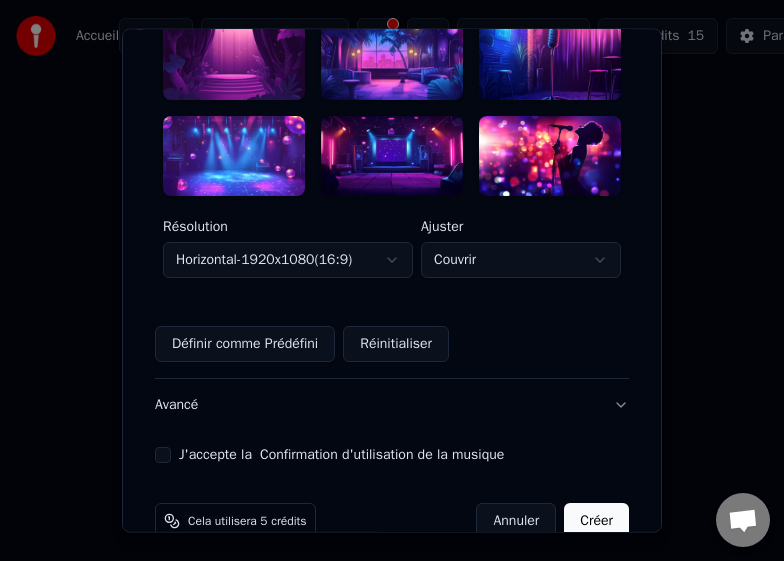 click on "Définir comme Prédéfini" at bounding box center (245, 343) 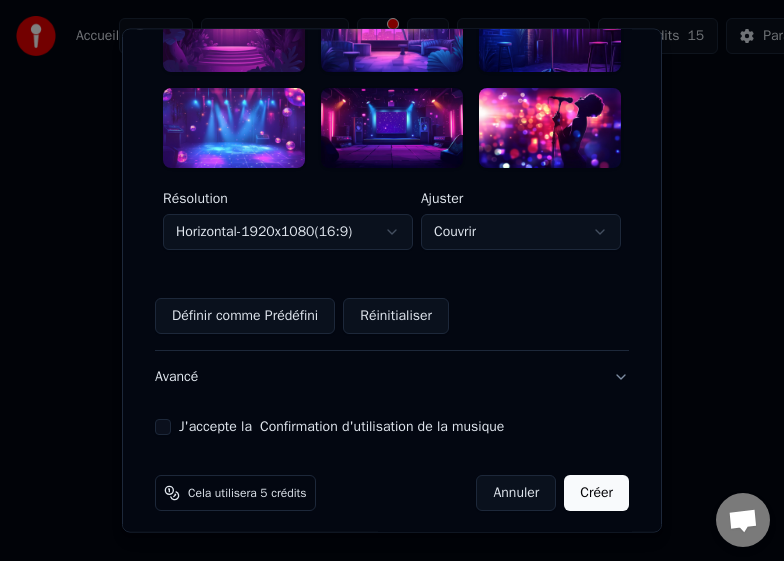 scroll, scrollTop: 738, scrollLeft: 0, axis: vertical 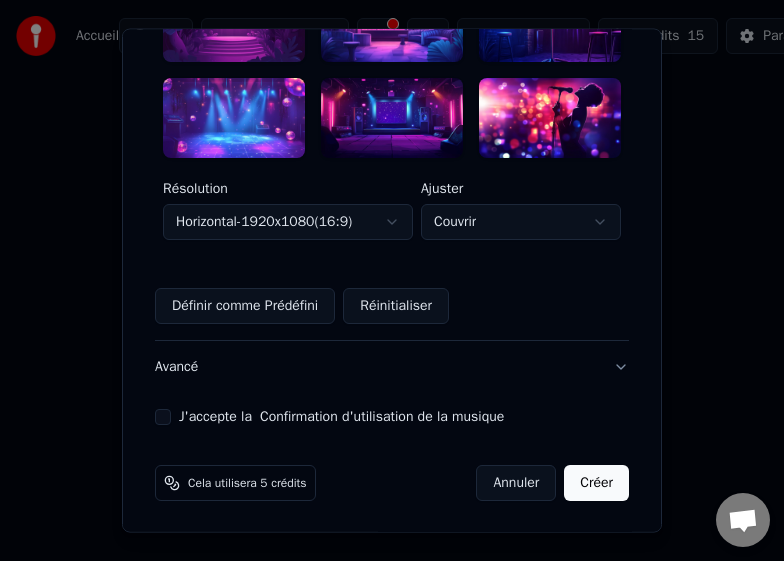 click on "J'accepte la   Confirmation d'utilisation de la musique" at bounding box center (163, 416) 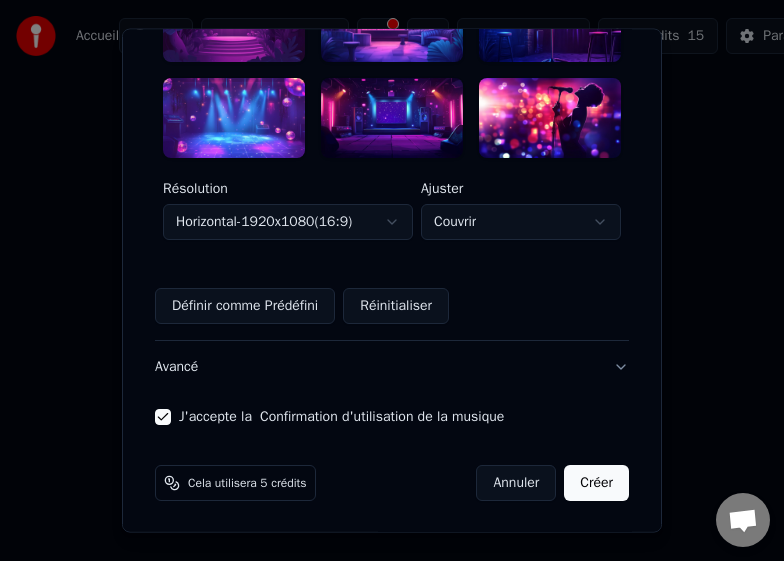 click on "Créer" at bounding box center (596, 482) 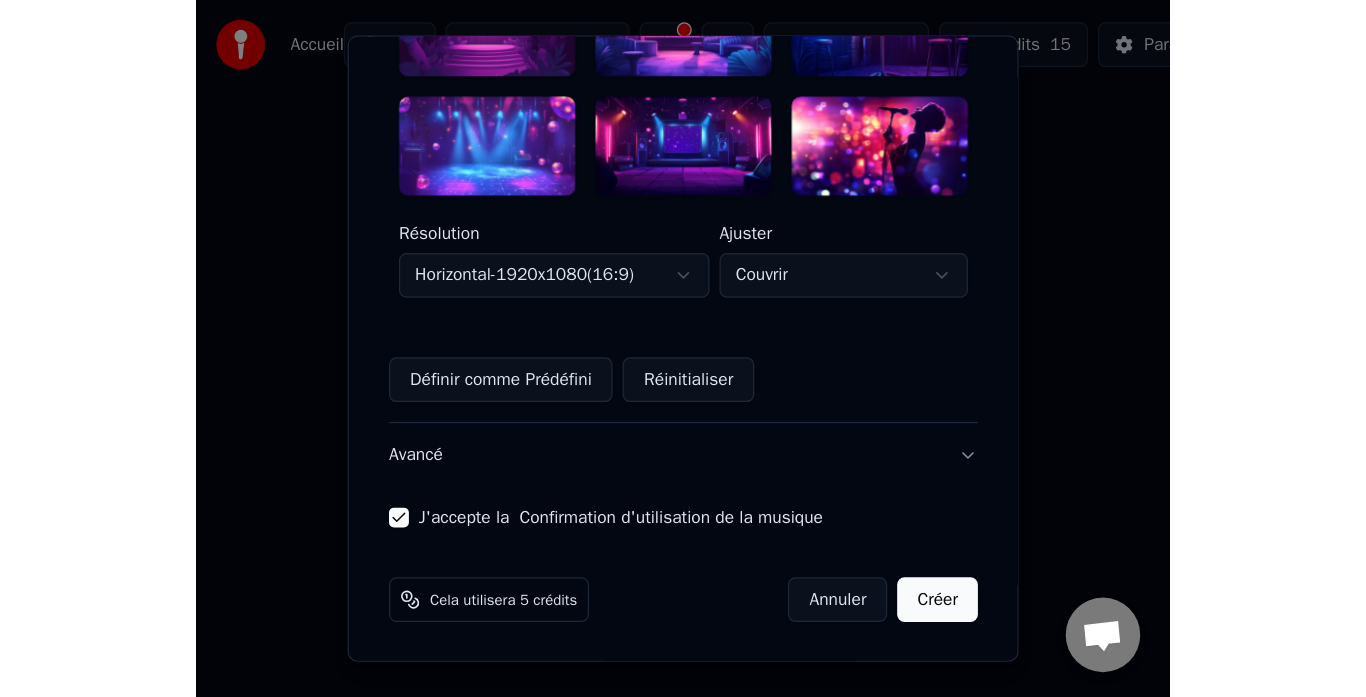 scroll, scrollTop: 379, scrollLeft: 0, axis: vertical 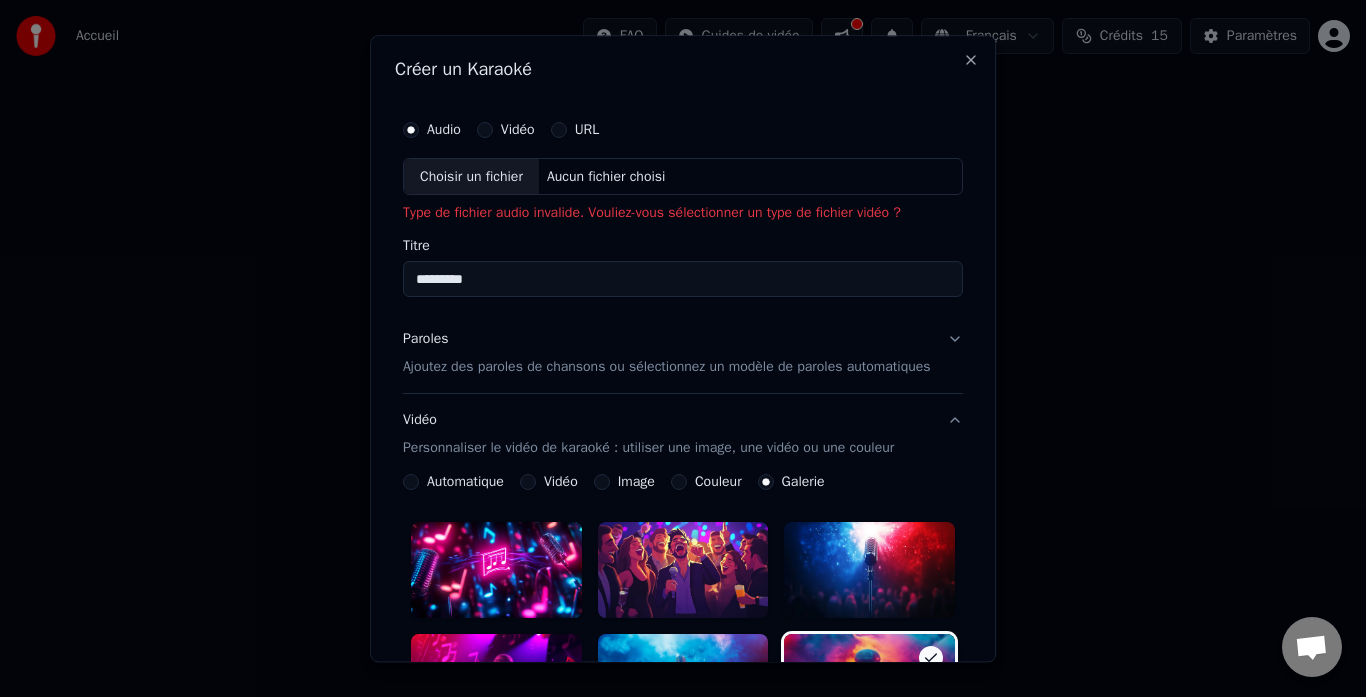 click on "Choisir un fichier" at bounding box center (471, 177) 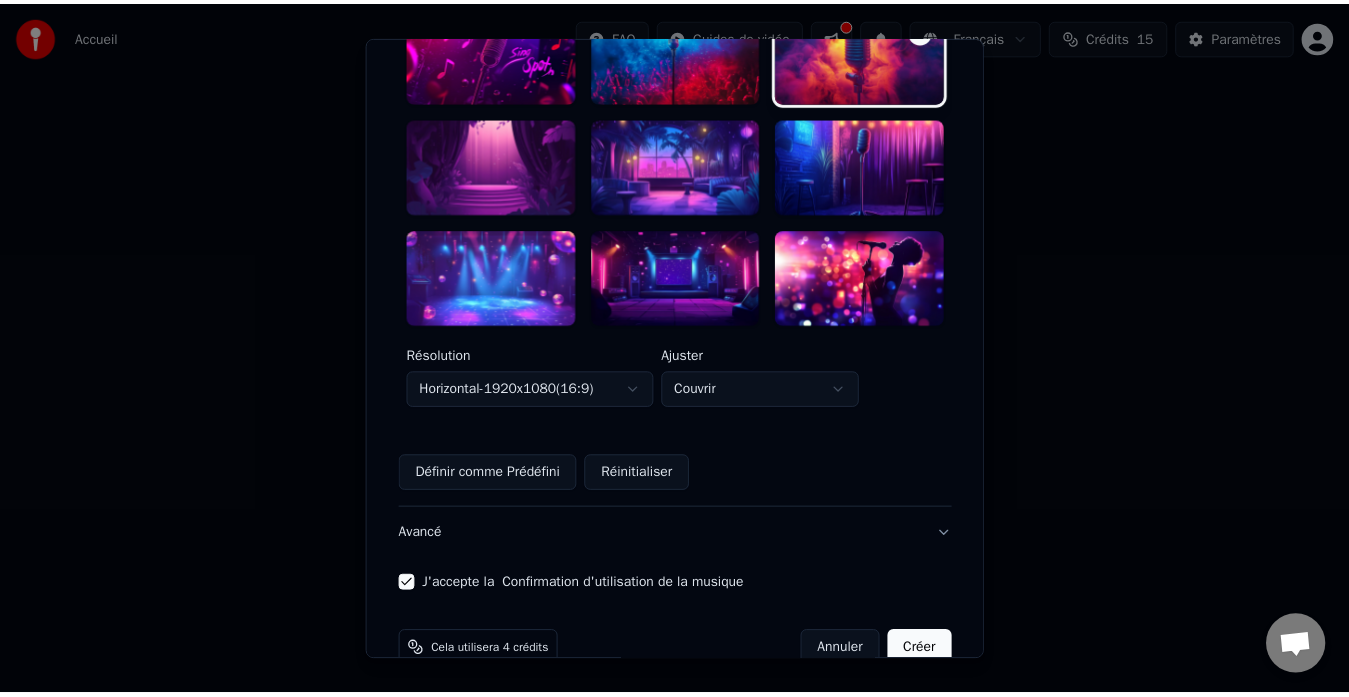 scroll, scrollTop: 651, scrollLeft: 0, axis: vertical 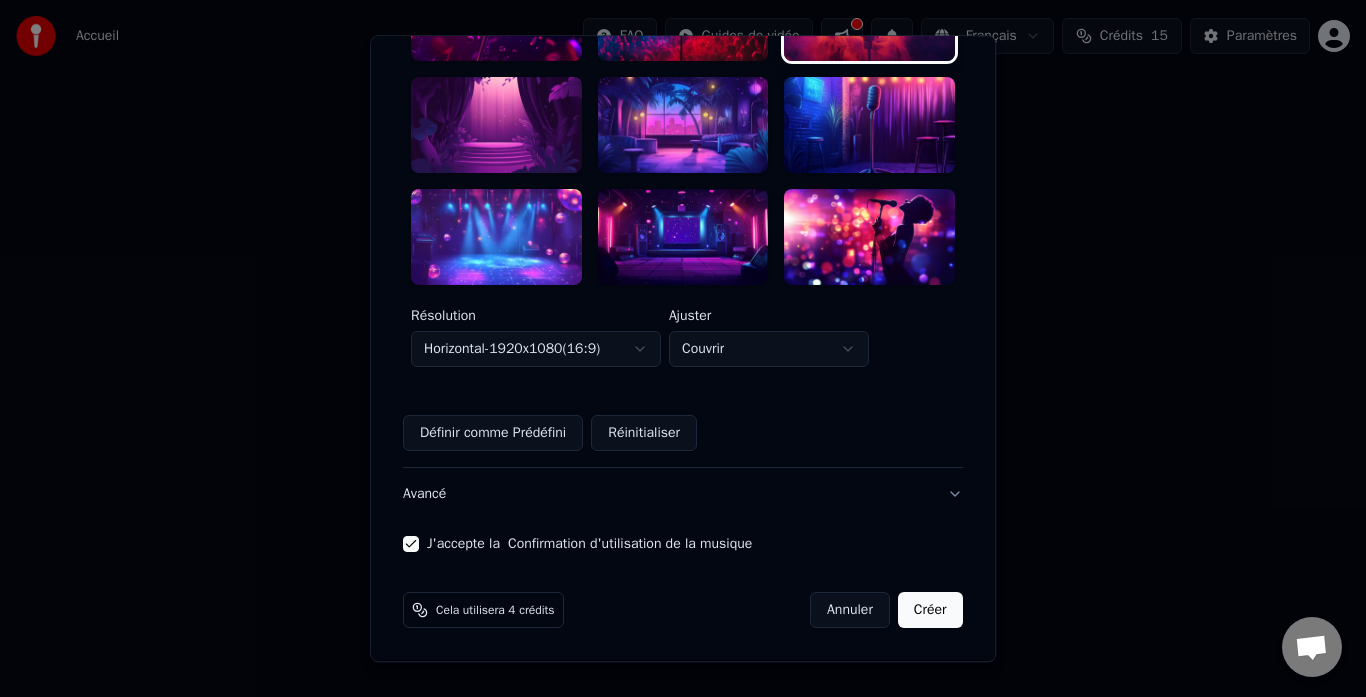 click on "Créer" at bounding box center (930, 610) 